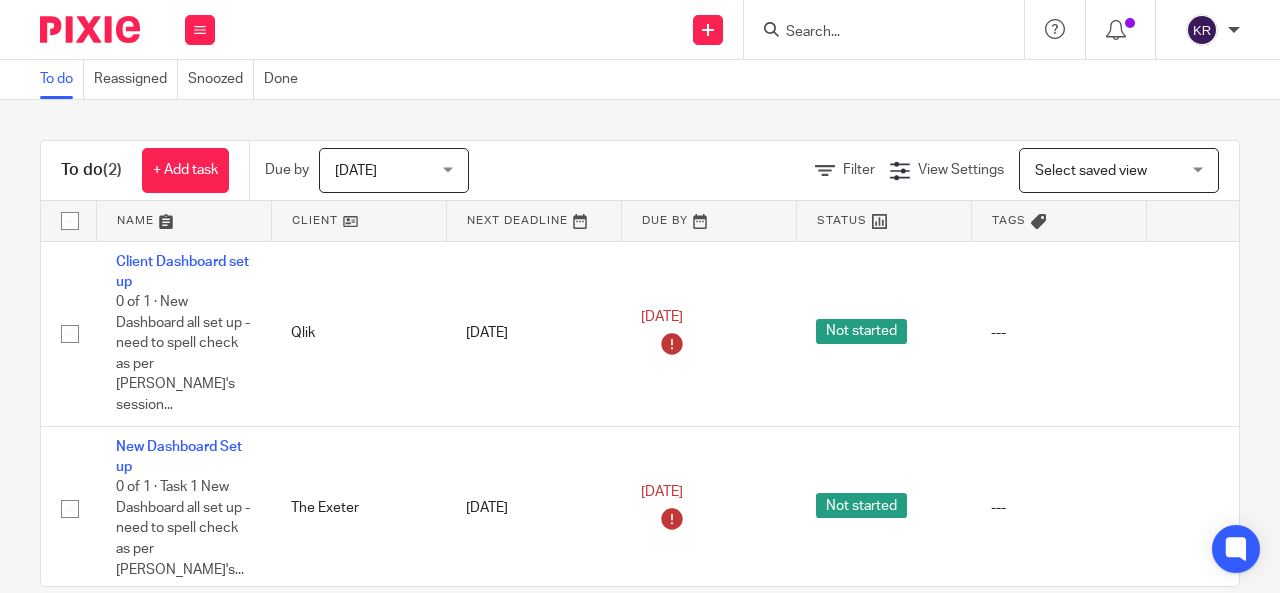 scroll, scrollTop: 0, scrollLeft: 0, axis: both 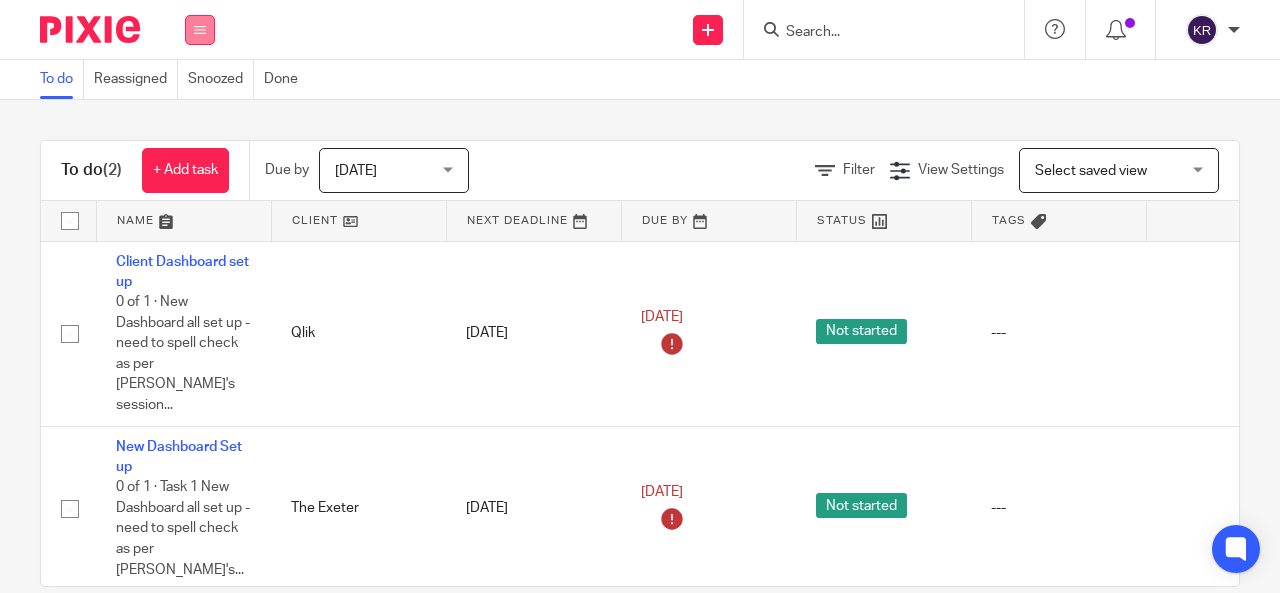 click at bounding box center (200, 30) 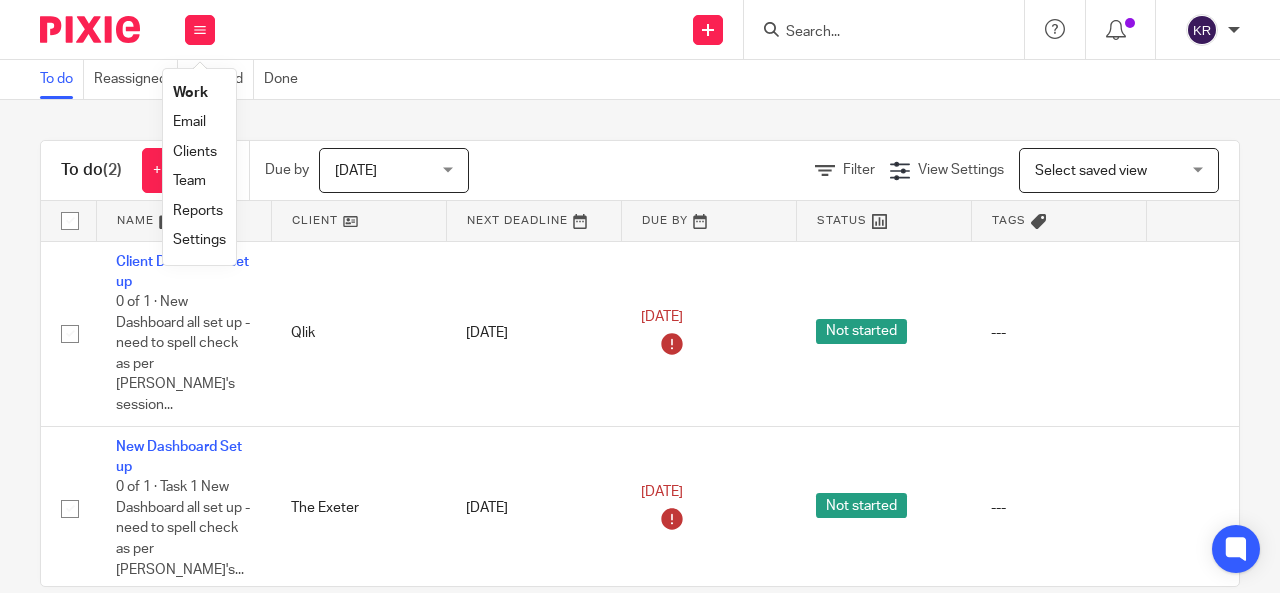click on "Clients" at bounding box center [195, 152] 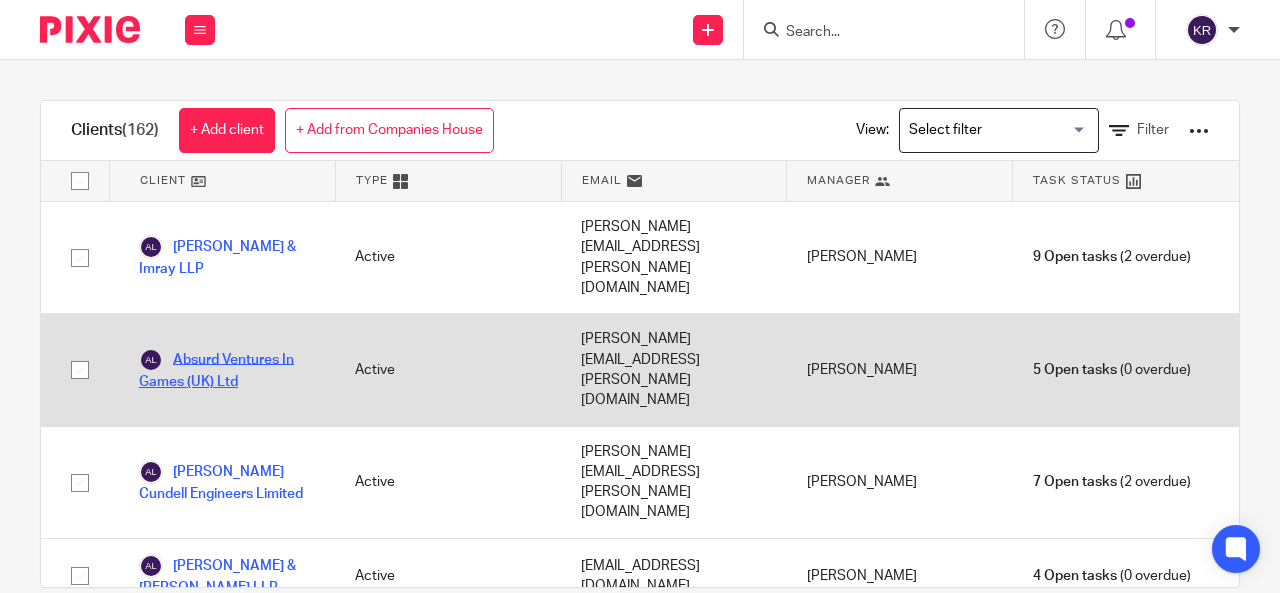 scroll, scrollTop: 0, scrollLeft: 0, axis: both 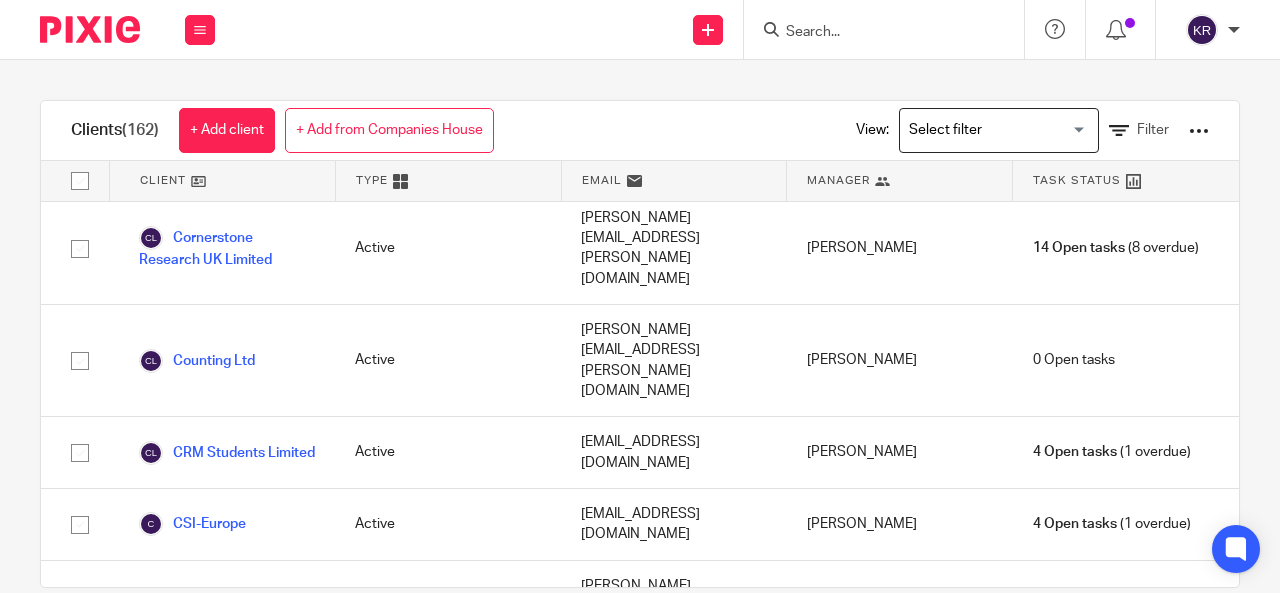 click on "Forvis Mazars LLP" at bounding box center [214, 1590] 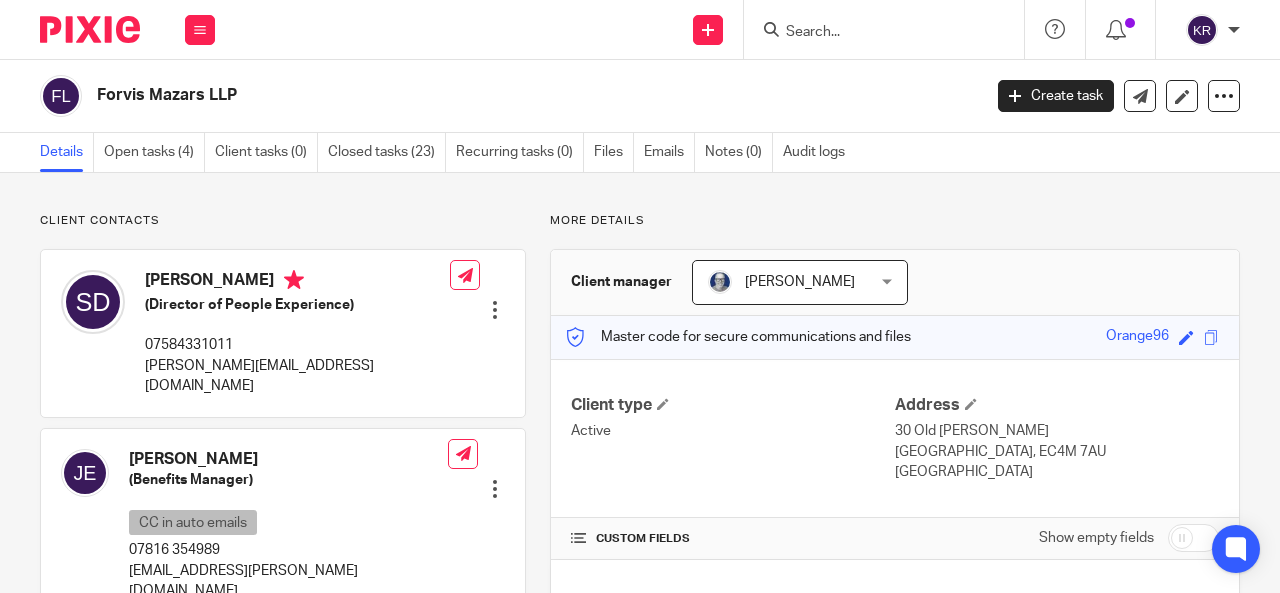scroll, scrollTop: 0, scrollLeft: 0, axis: both 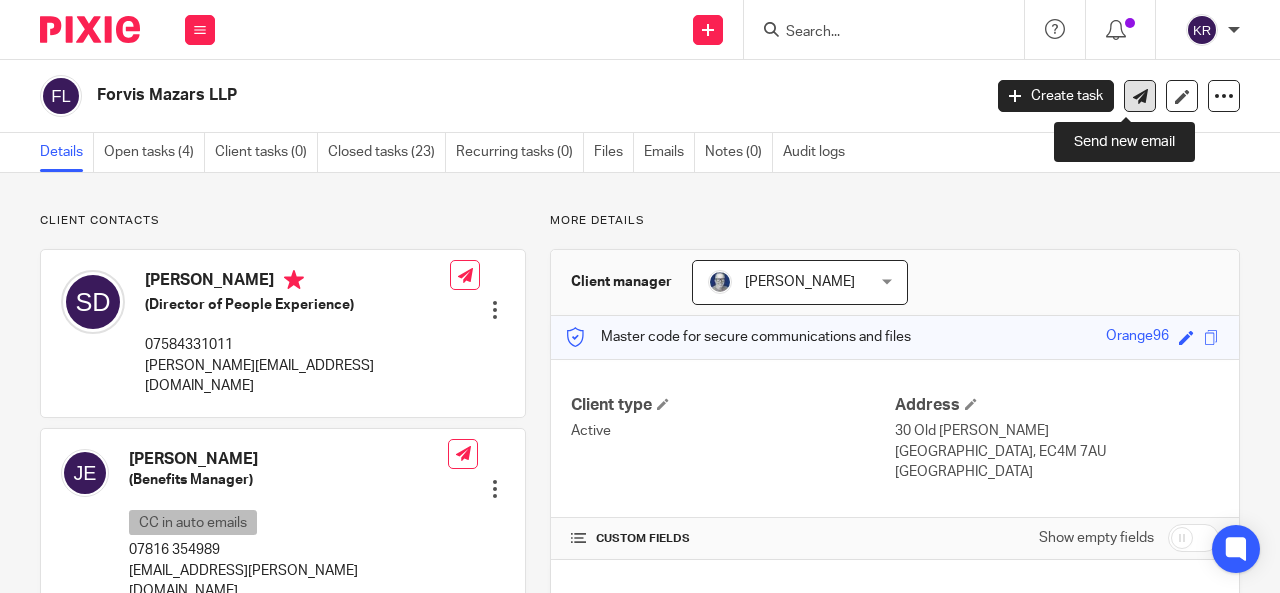 click at bounding box center (1140, 96) 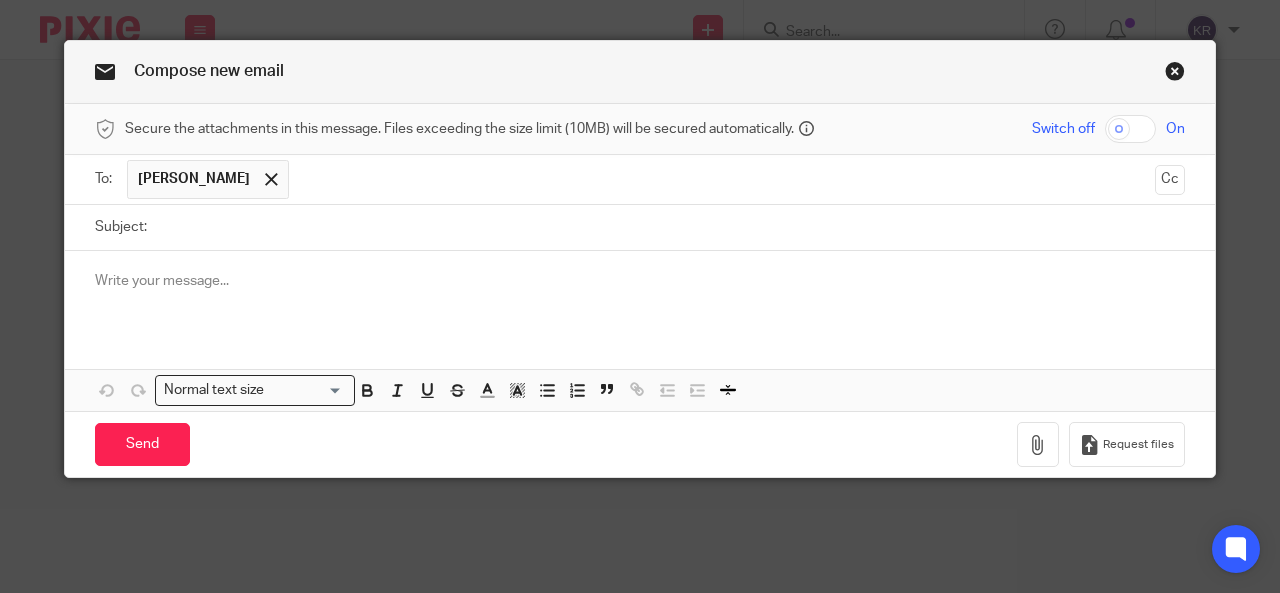 scroll, scrollTop: 0, scrollLeft: 0, axis: both 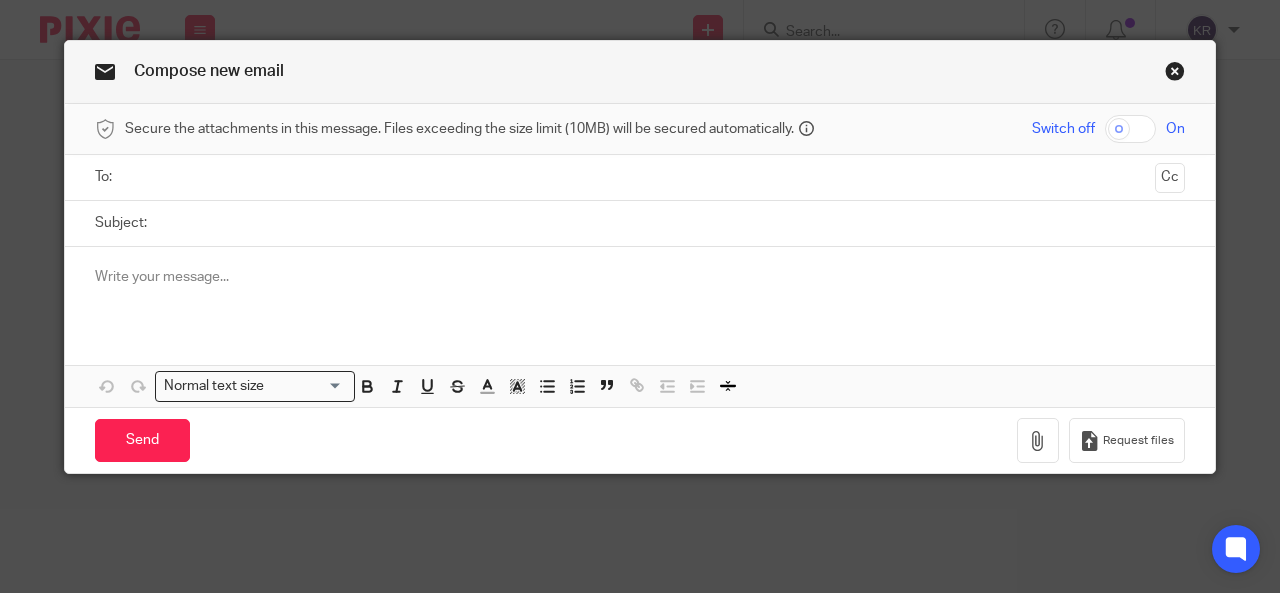 click at bounding box center (639, 177) 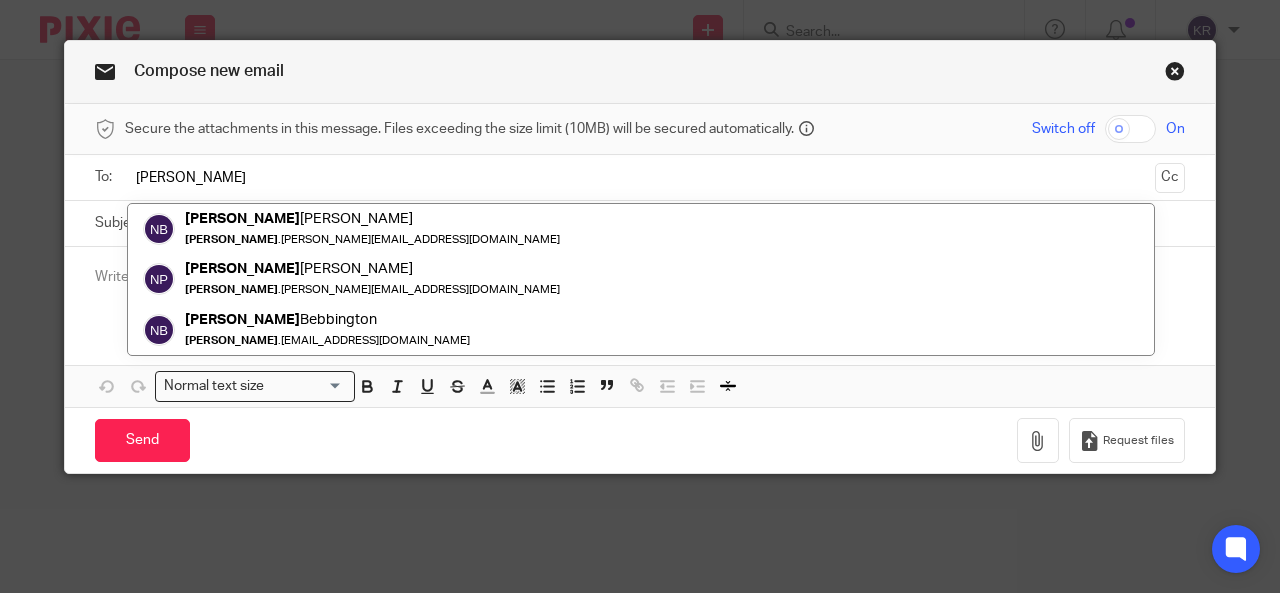 type on "nicole" 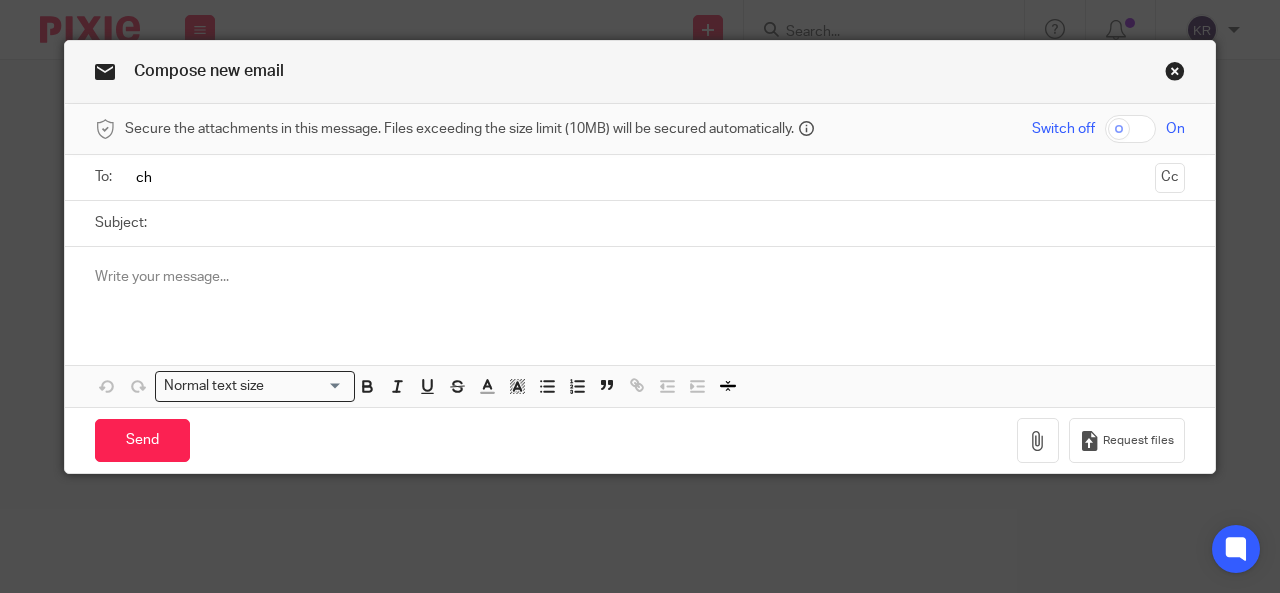 type on "c" 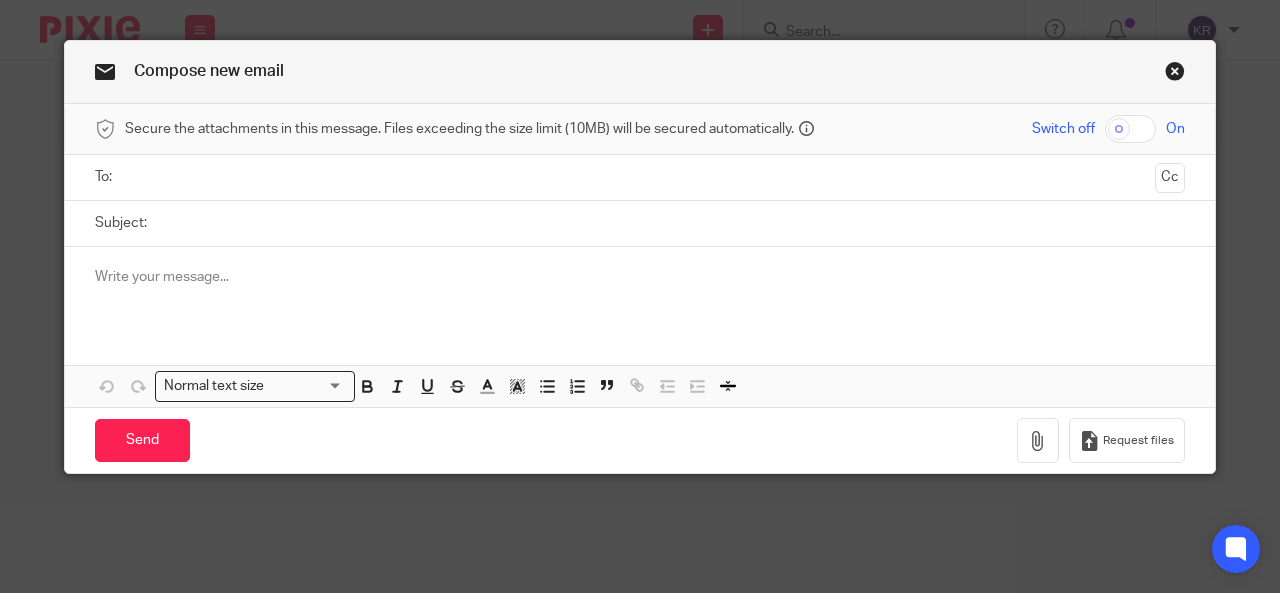 paste on "nicole.chamberlain@mazars.co.uk" 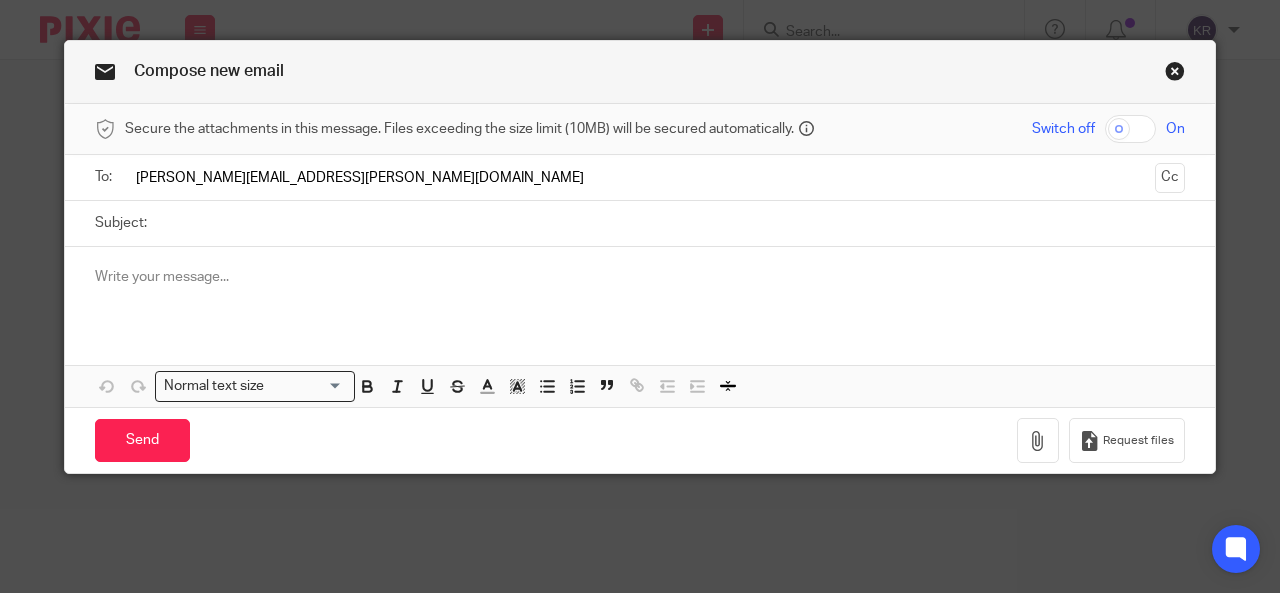 type on "nicole.chamberlain@mazars.co.uk" 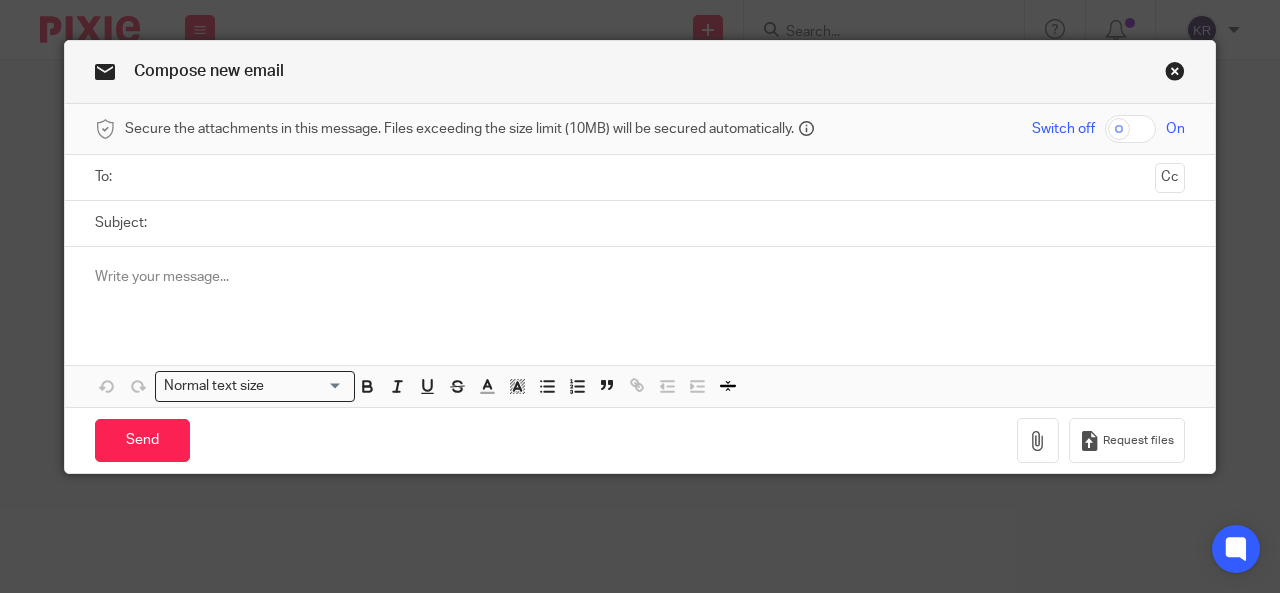 click at bounding box center (1130, 129) 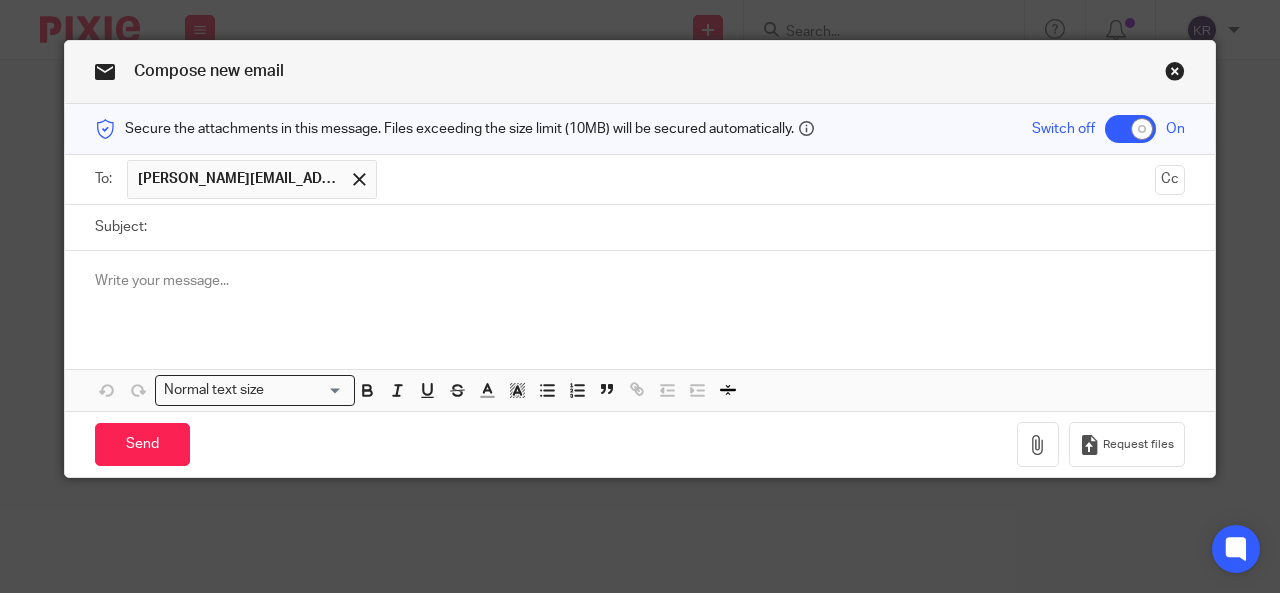 click on "Subject:" at bounding box center (671, 227) 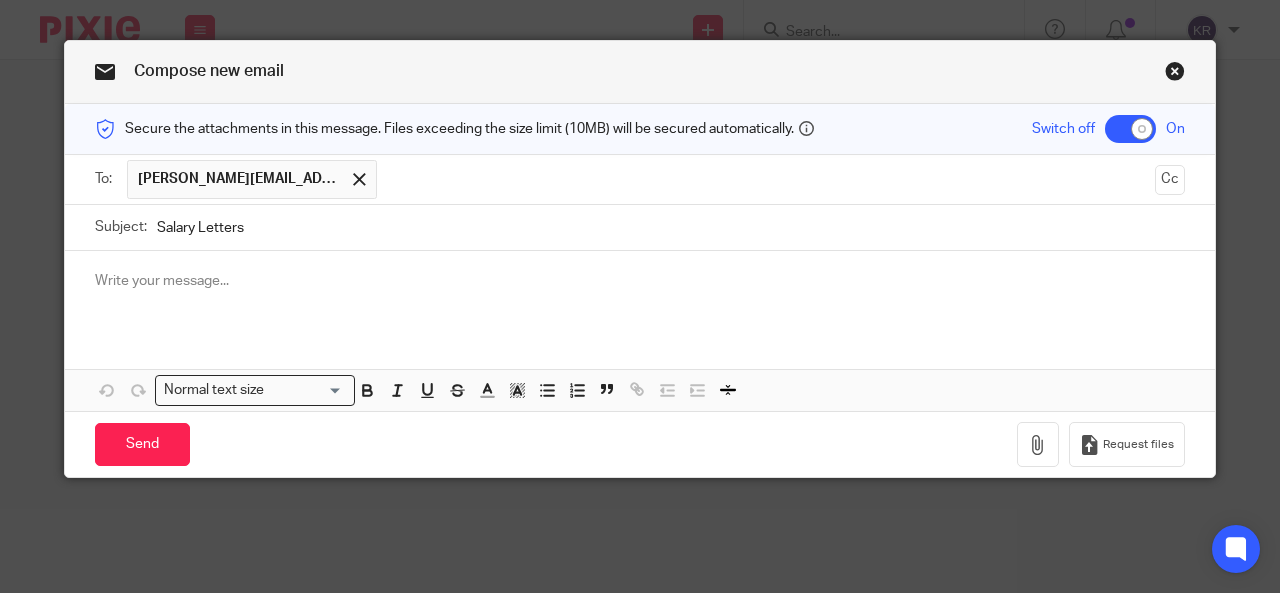 type on "Salary Letters" 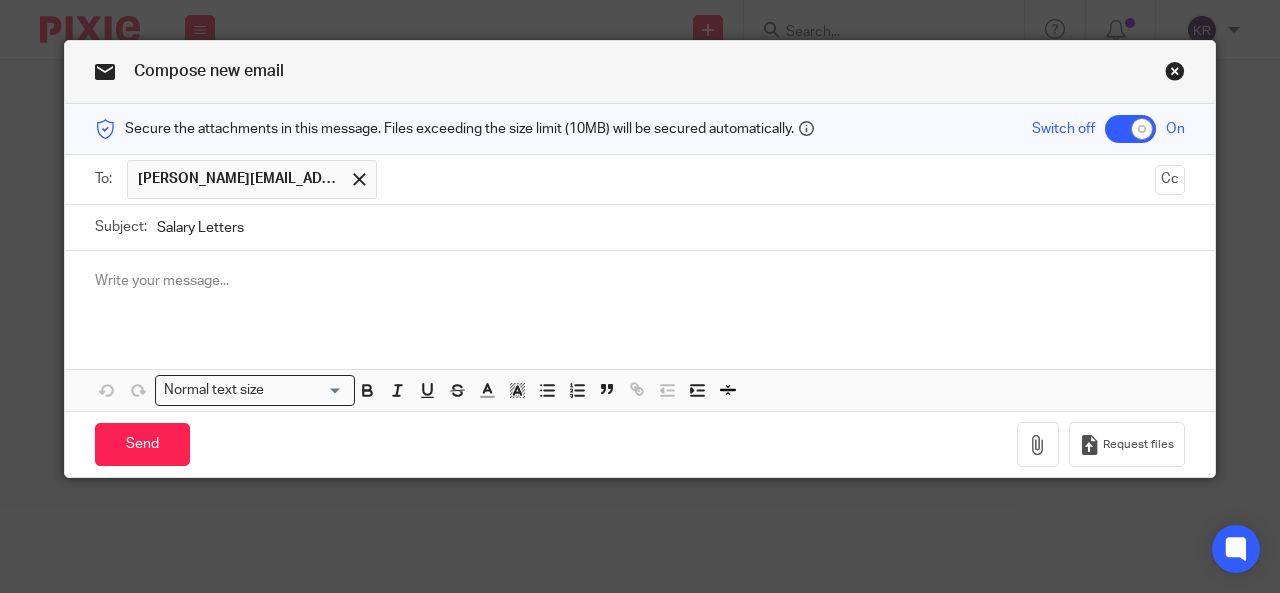 type 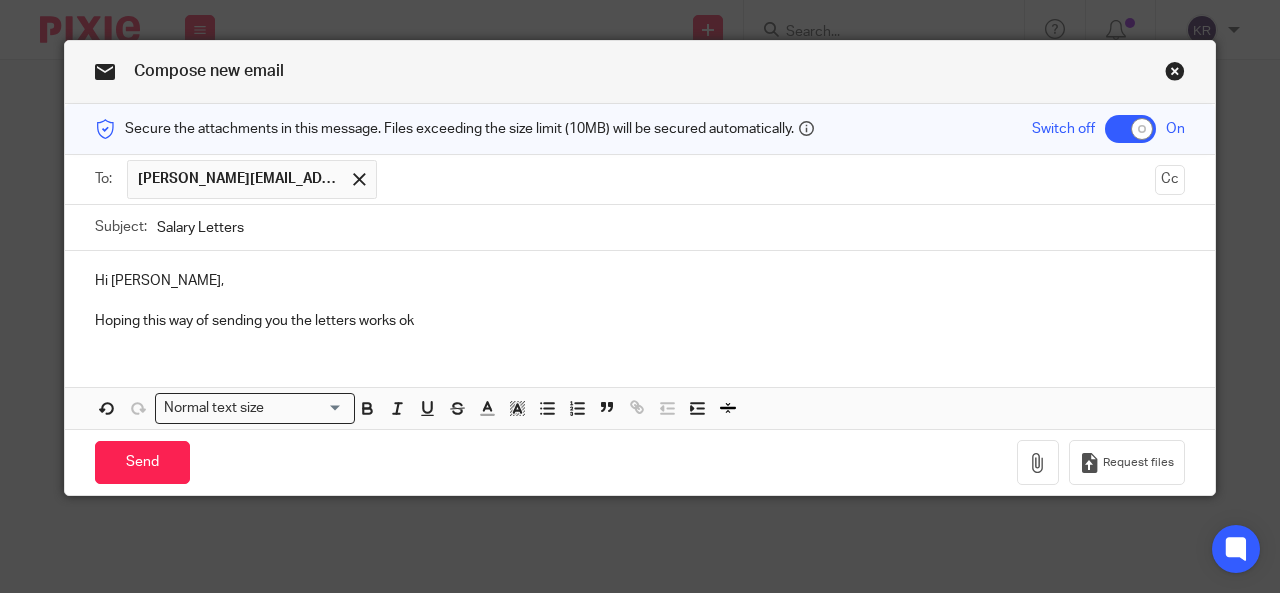 click on "Hoping this way of sending you the letters works ok" at bounding box center (640, 321) 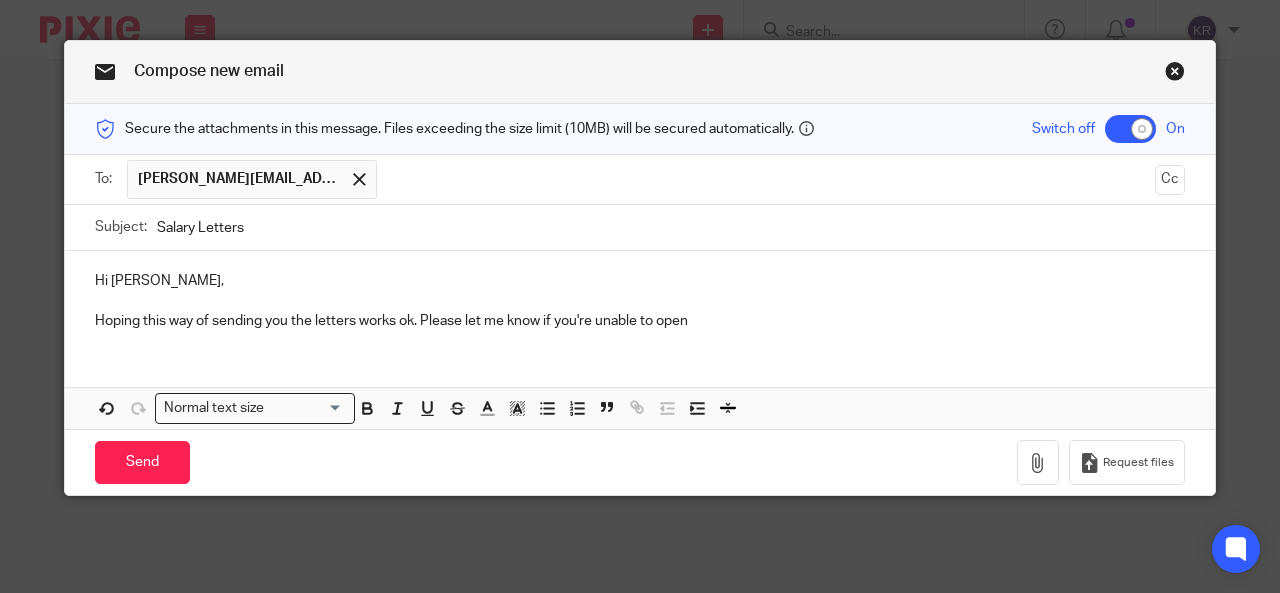 click on "Hoping this way of sending you the letters works ok. Please let me know if you're unable to open" at bounding box center (640, 321) 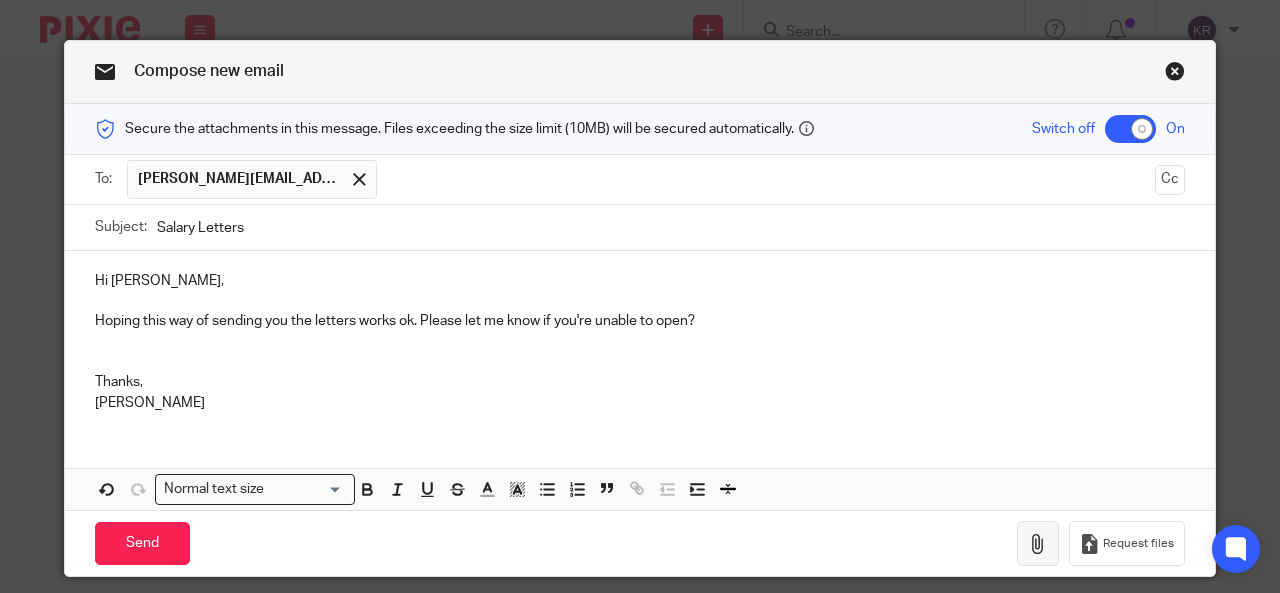 click at bounding box center [1038, 544] 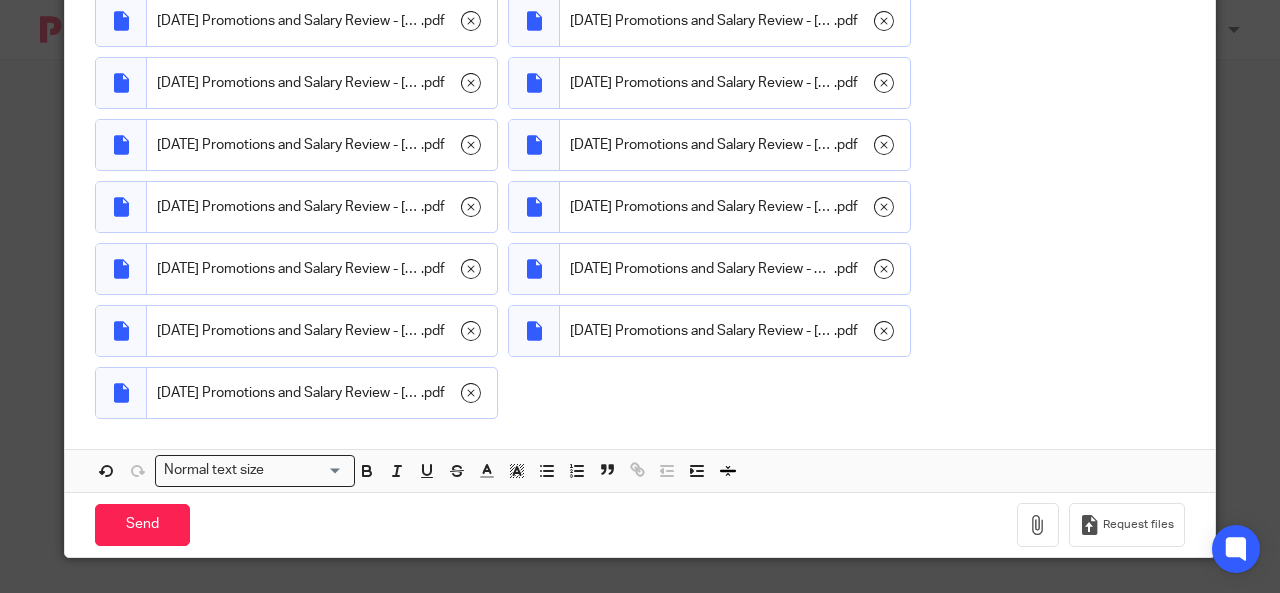 scroll, scrollTop: 504, scrollLeft: 0, axis: vertical 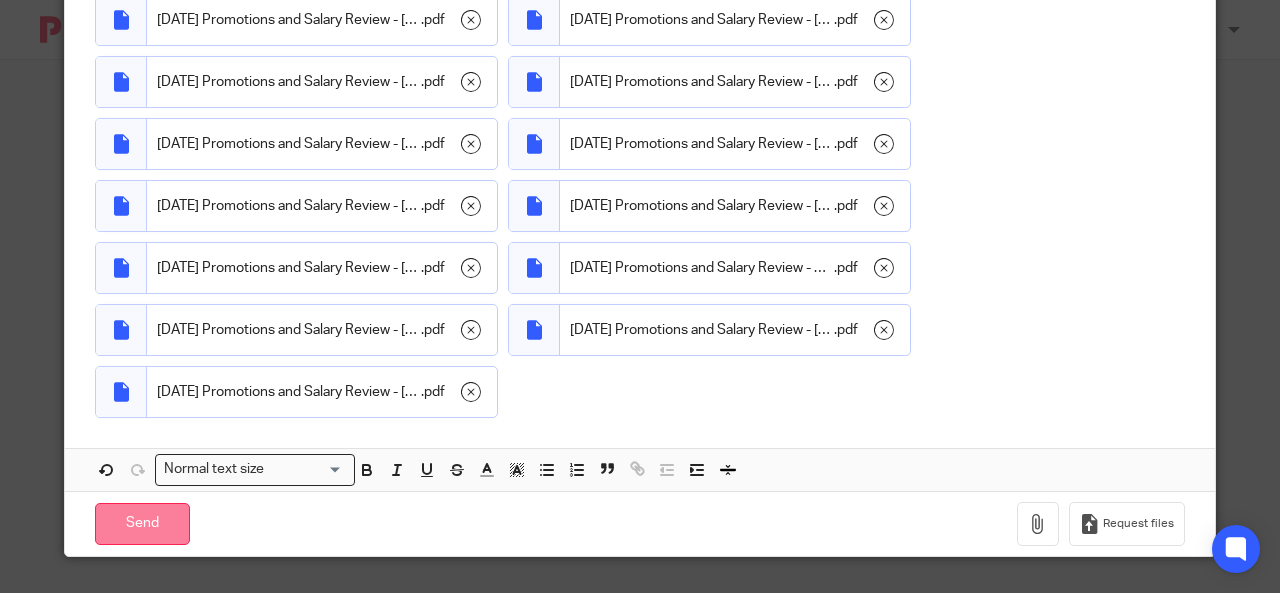 click on "Send" at bounding box center [142, 524] 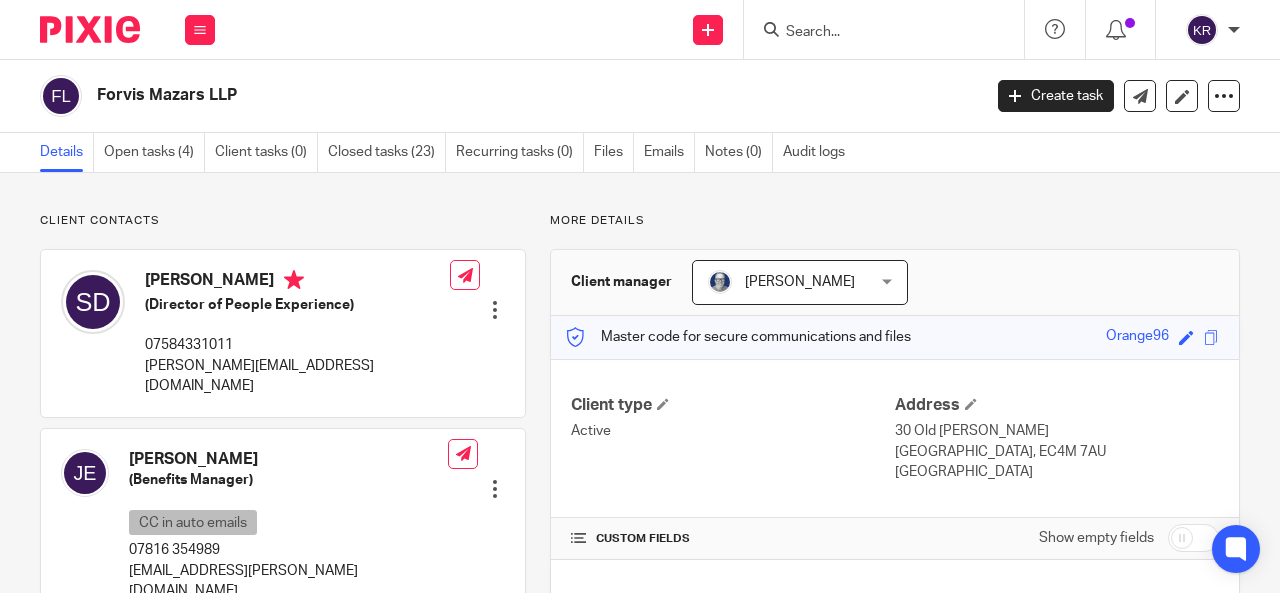 scroll, scrollTop: 0, scrollLeft: 0, axis: both 